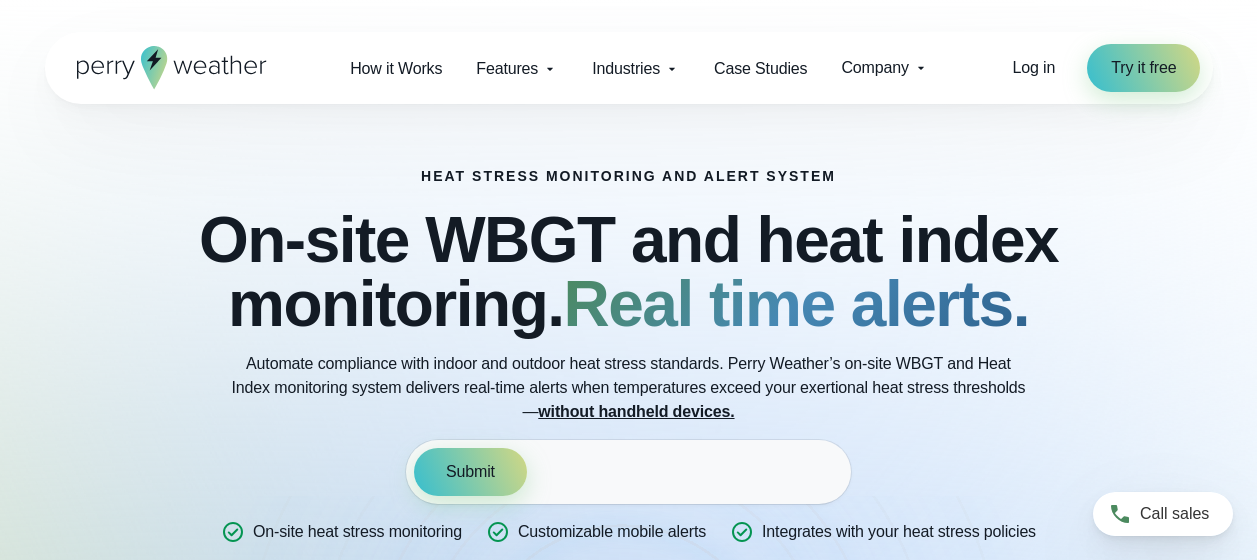 scroll, scrollTop: 0, scrollLeft: 0, axis: both 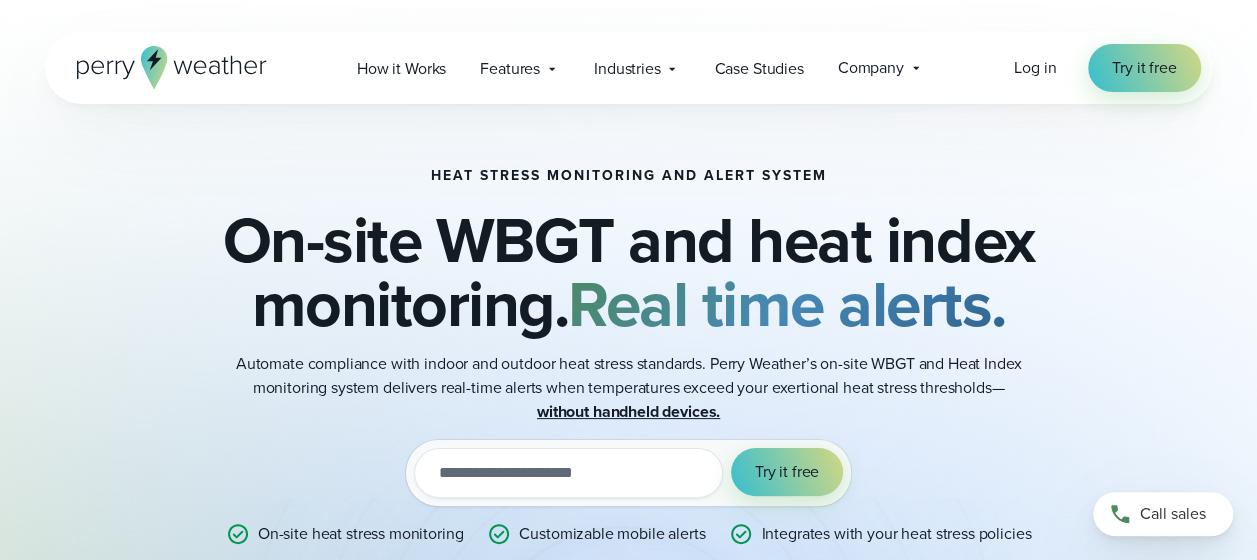 click at bounding box center (568, 473) 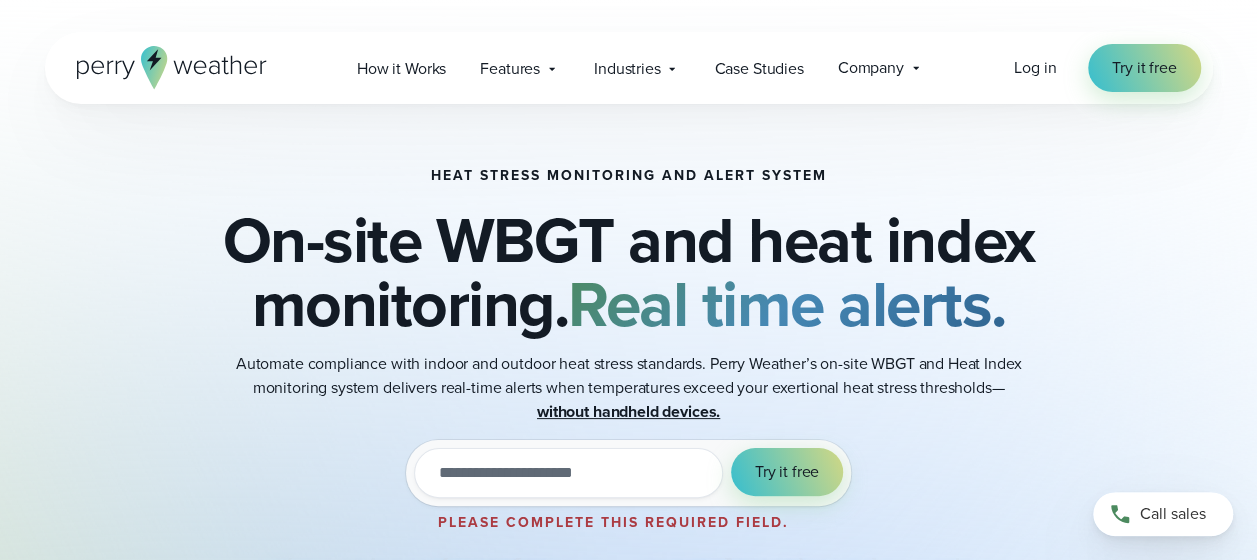 click on "Automate compliance with indoor and outdoor heat stress standards. Perry Weather’s on-site WBGT and Heat Index monitoring system delivers real-time alerts when temperatures exceed your exertional heat stress thresholds— without handheld devices." at bounding box center (629, 388) 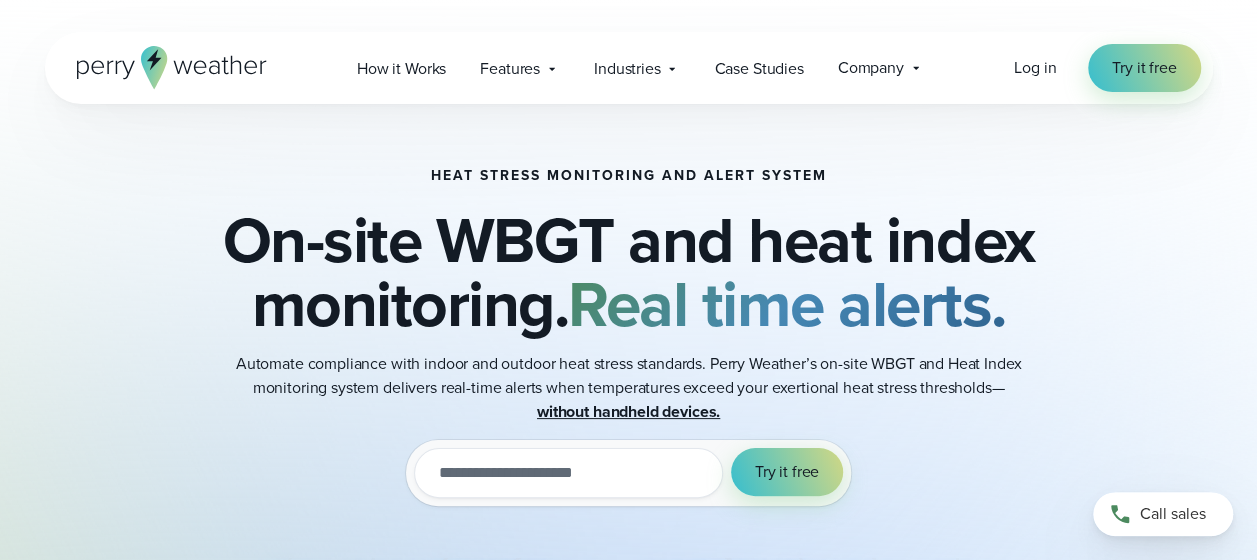 click at bounding box center (568, 473) 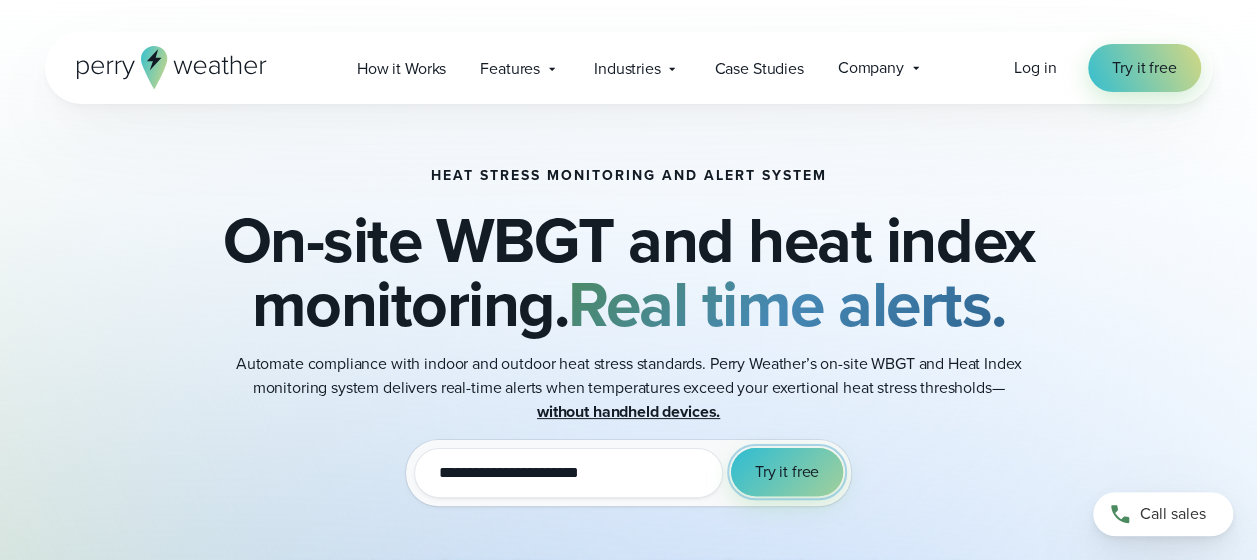 click on "Try it free" at bounding box center (787, 472) 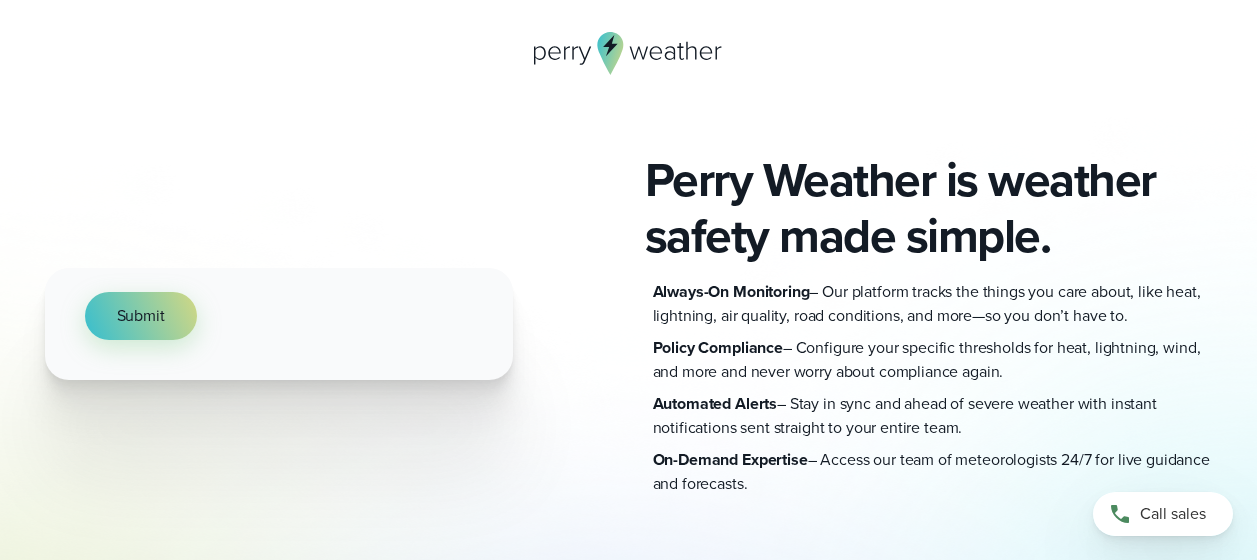 scroll, scrollTop: 0, scrollLeft: 0, axis: both 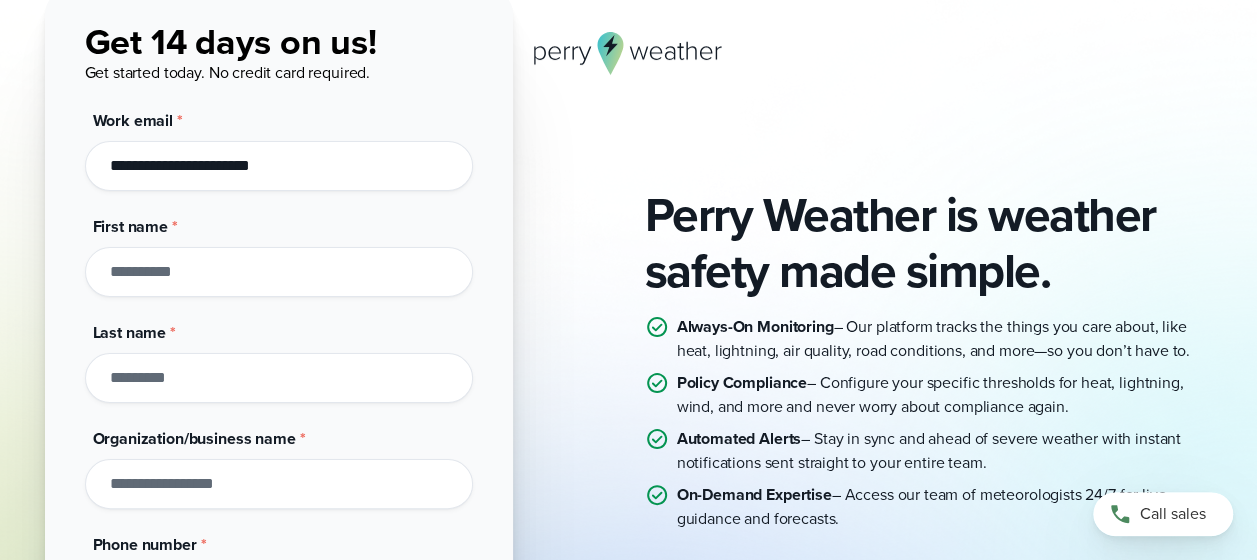 click on "First name *" at bounding box center [279, 272] 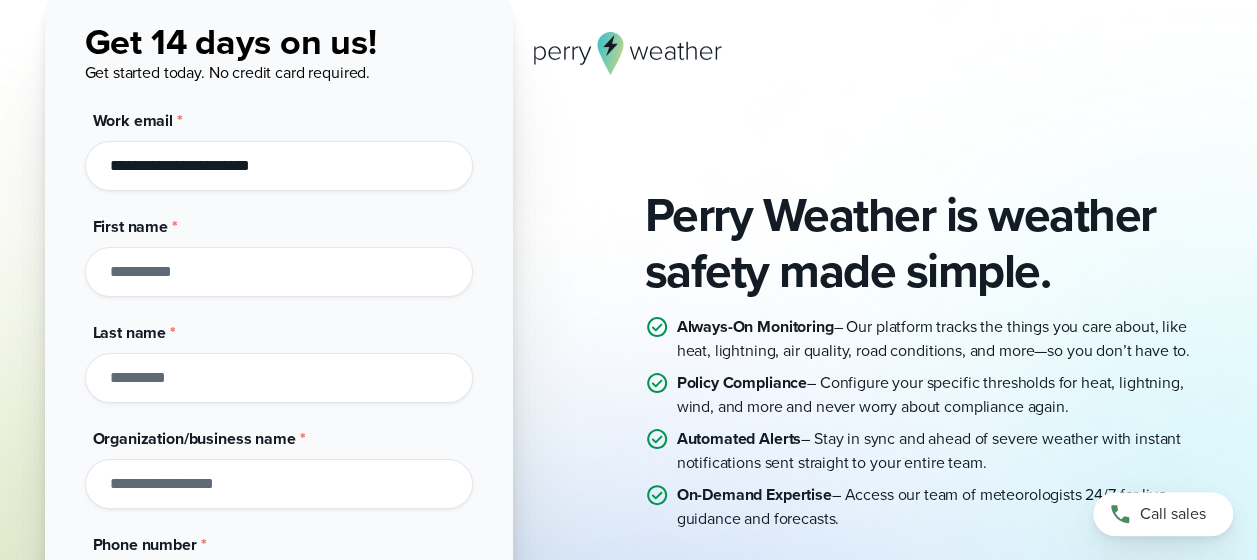 type on "*****" 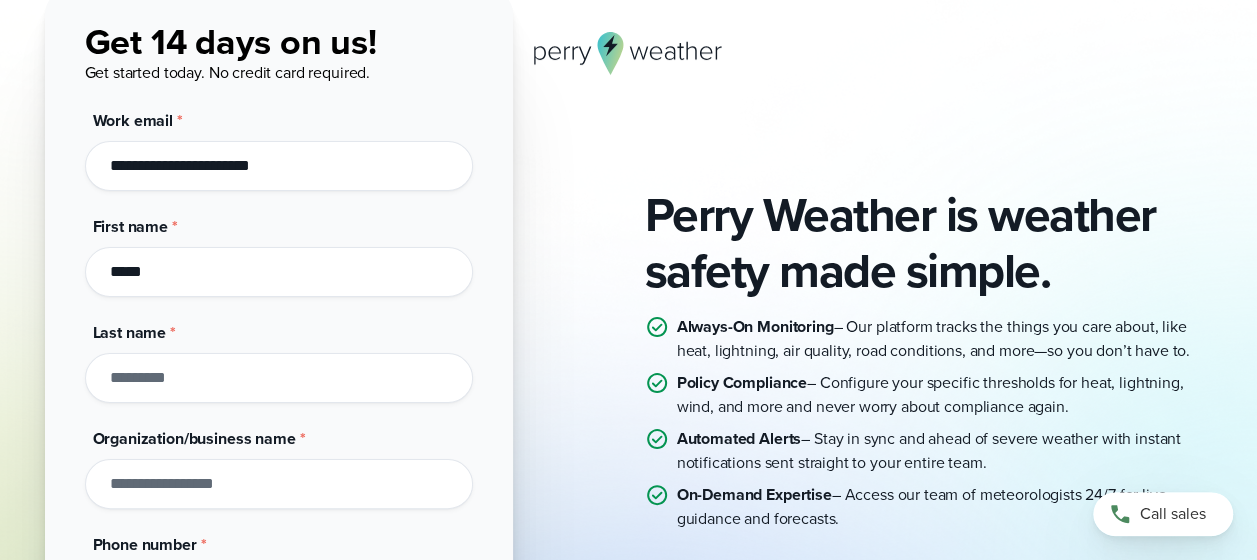 type on "*********" 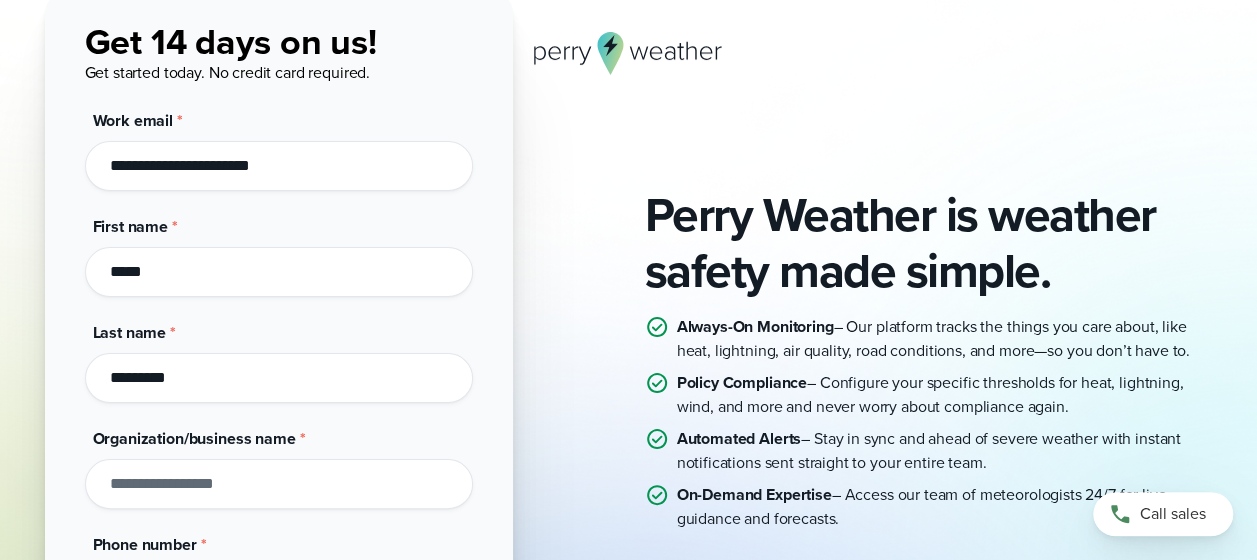type on "***" 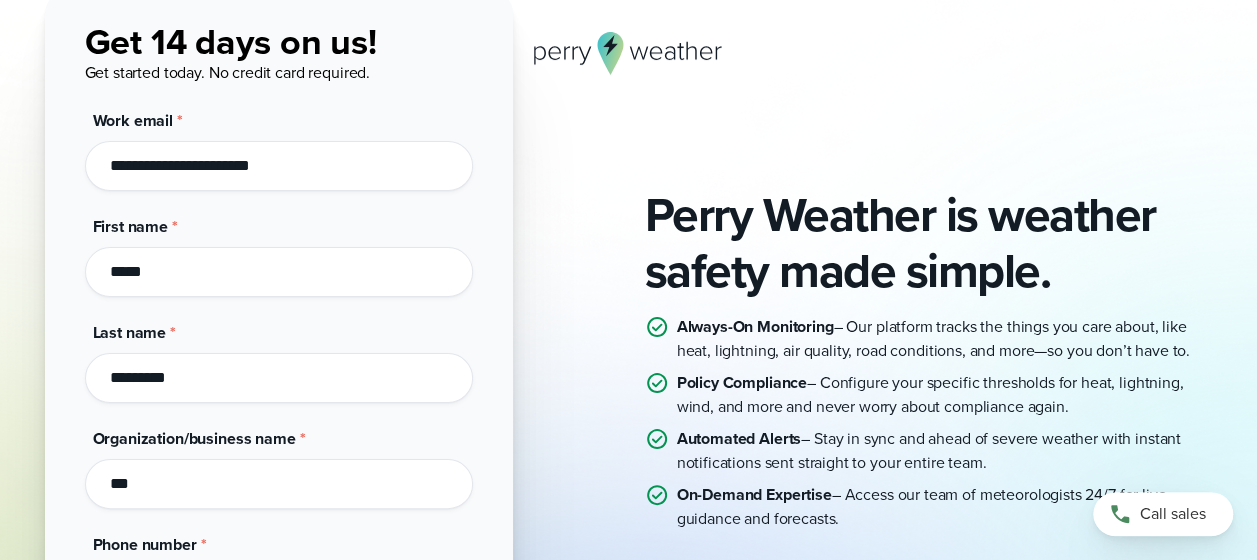 type on "**********" 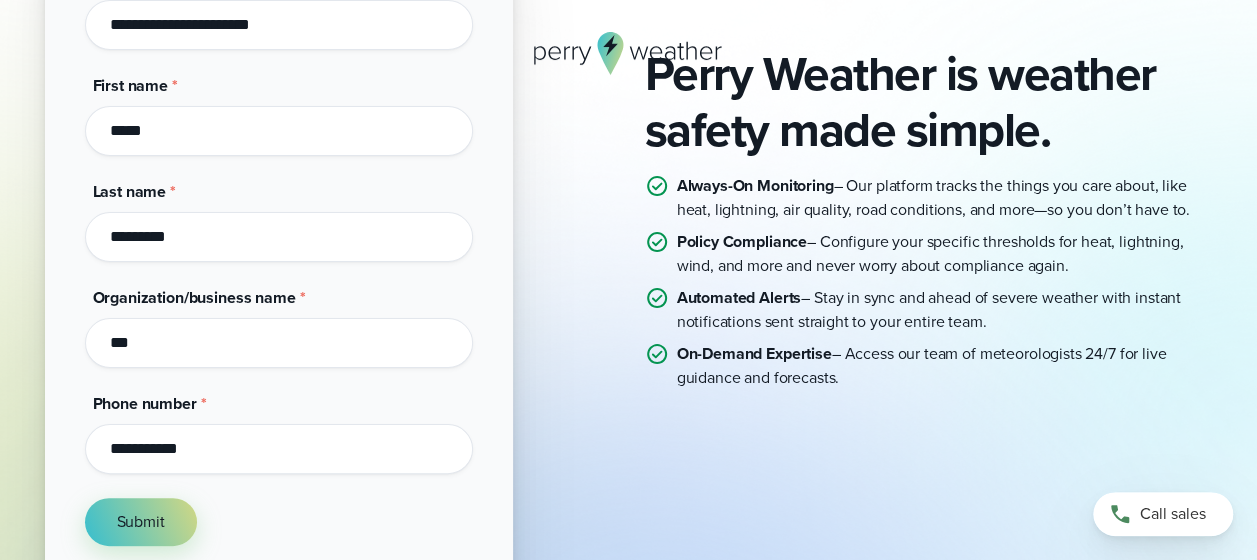 scroll, scrollTop: 304, scrollLeft: 0, axis: vertical 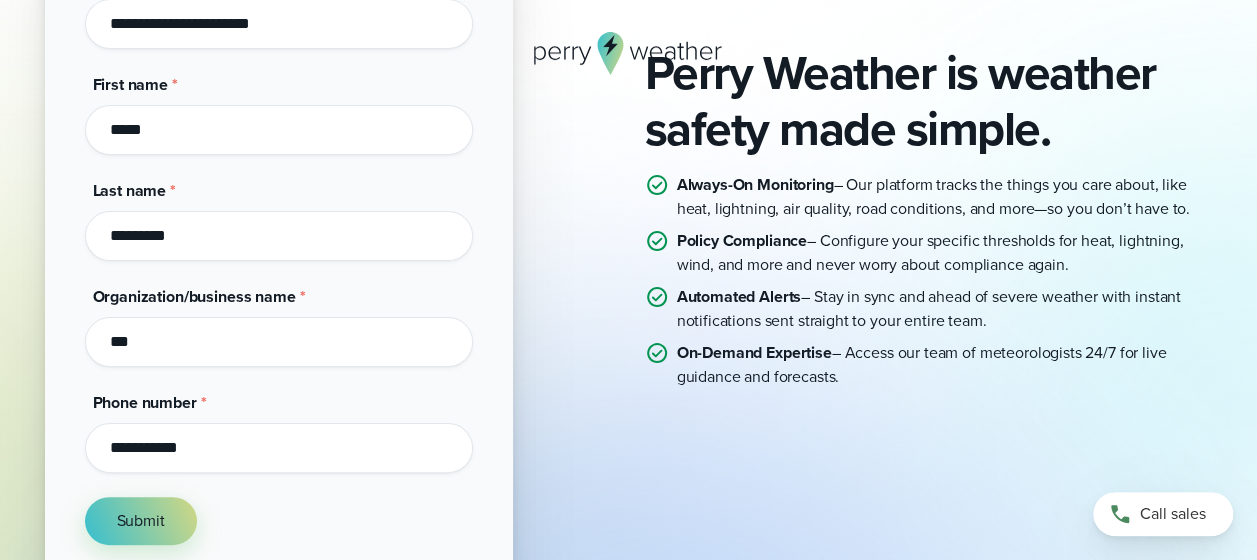 click on "***" at bounding box center (279, 342) 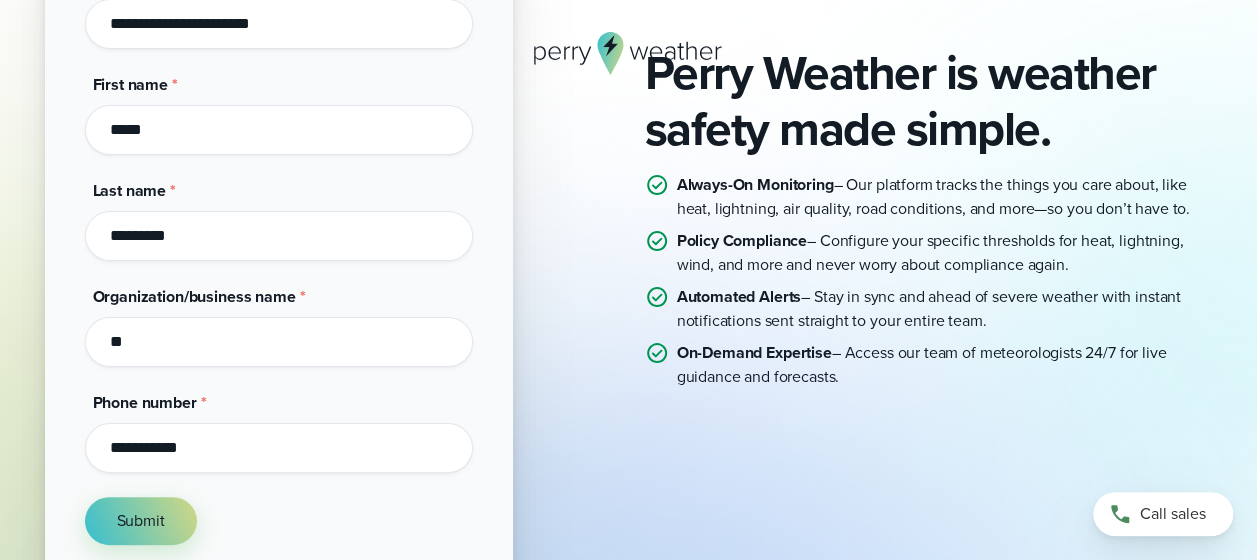 type on "*" 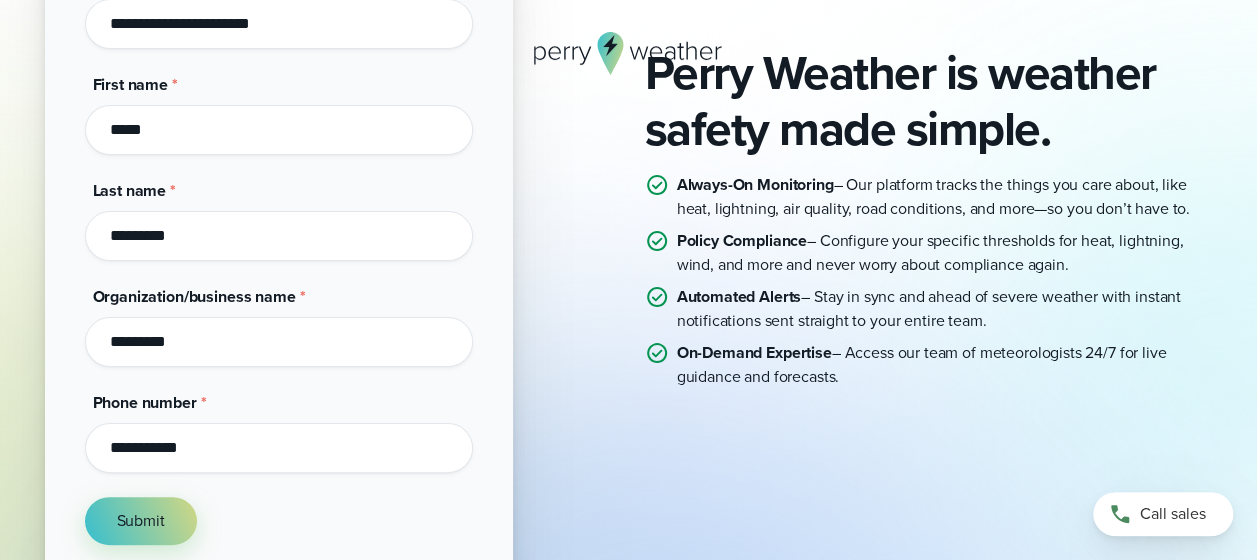 type on "**********" 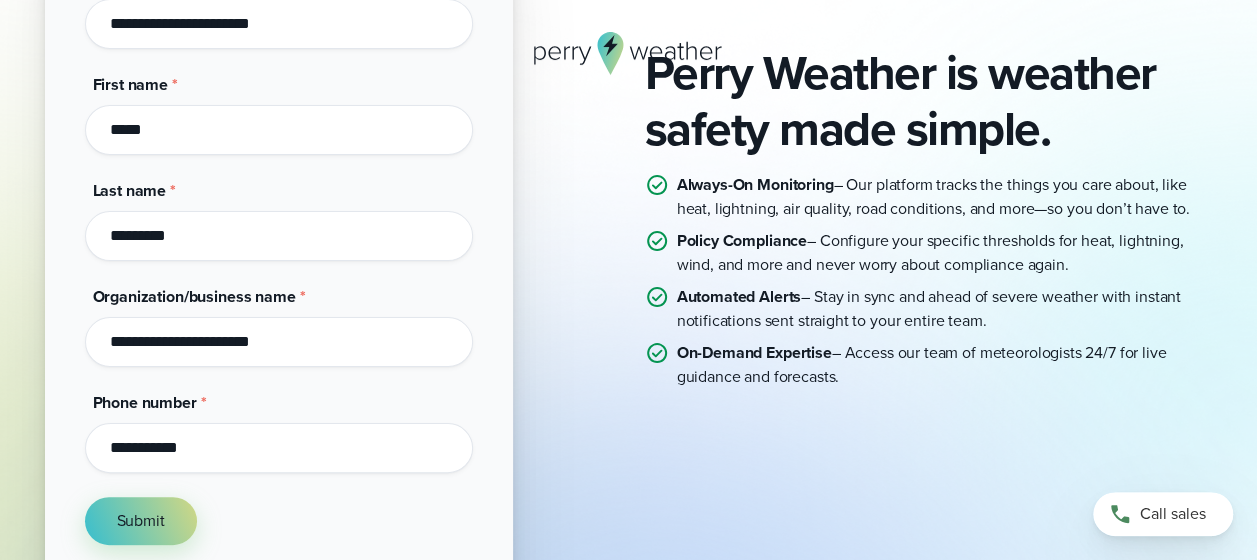 click on "**********" at bounding box center [279, 448] 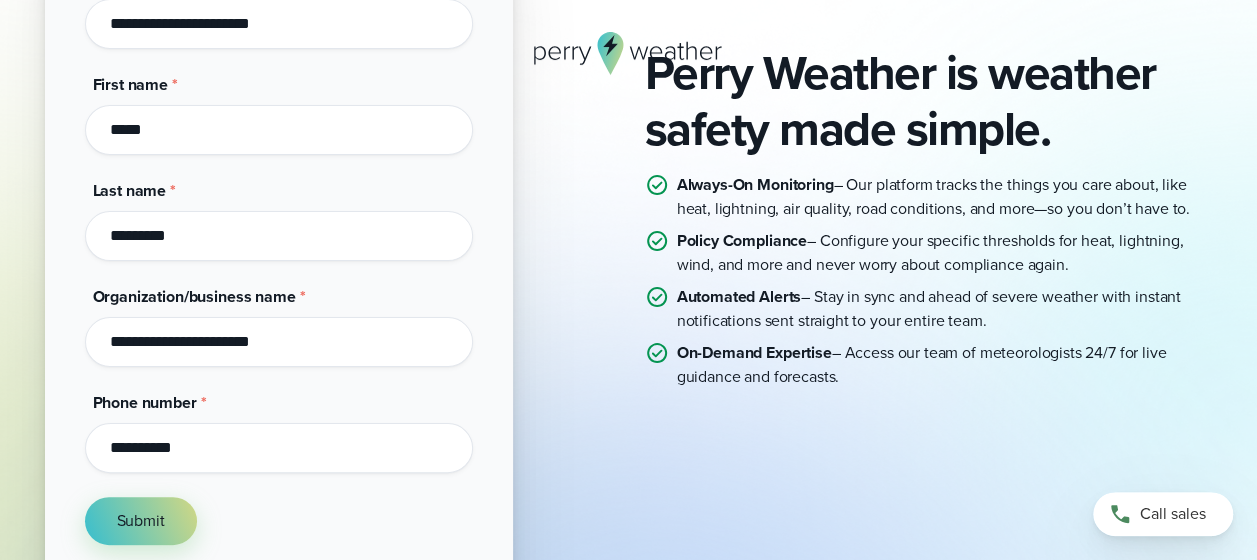 click on "**********" at bounding box center [279, 448] 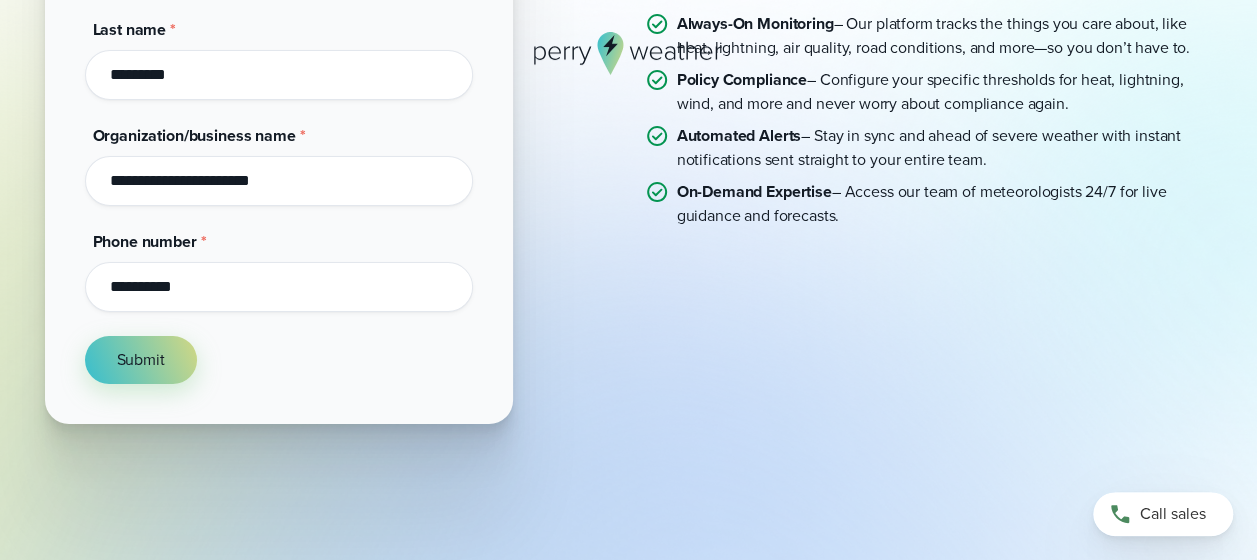 scroll, scrollTop: 524, scrollLeft: 0, axis: vertical 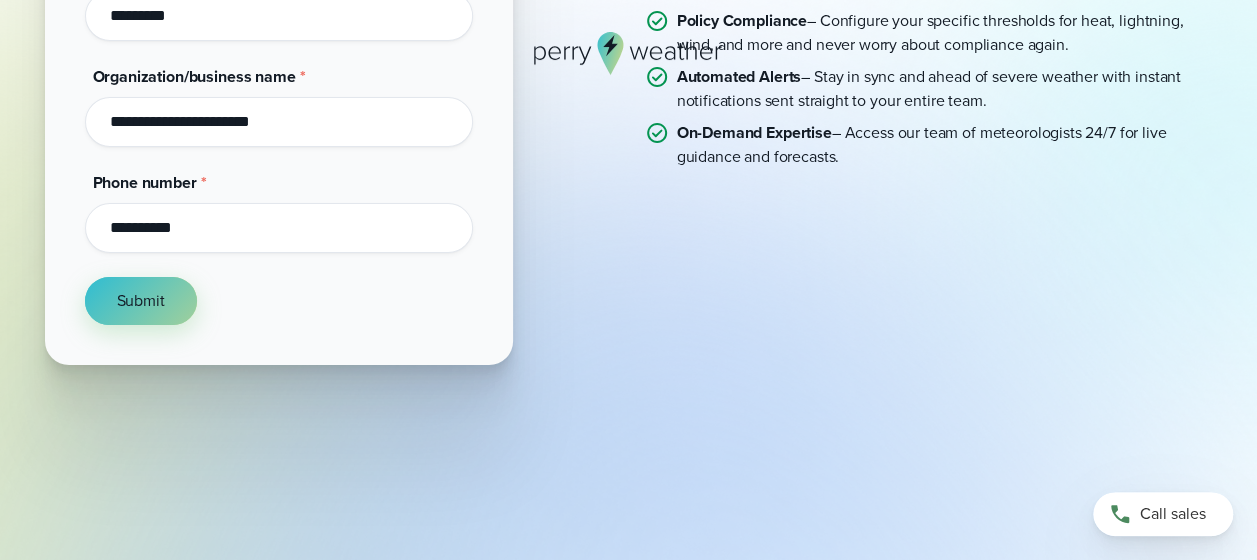 type on "**********" 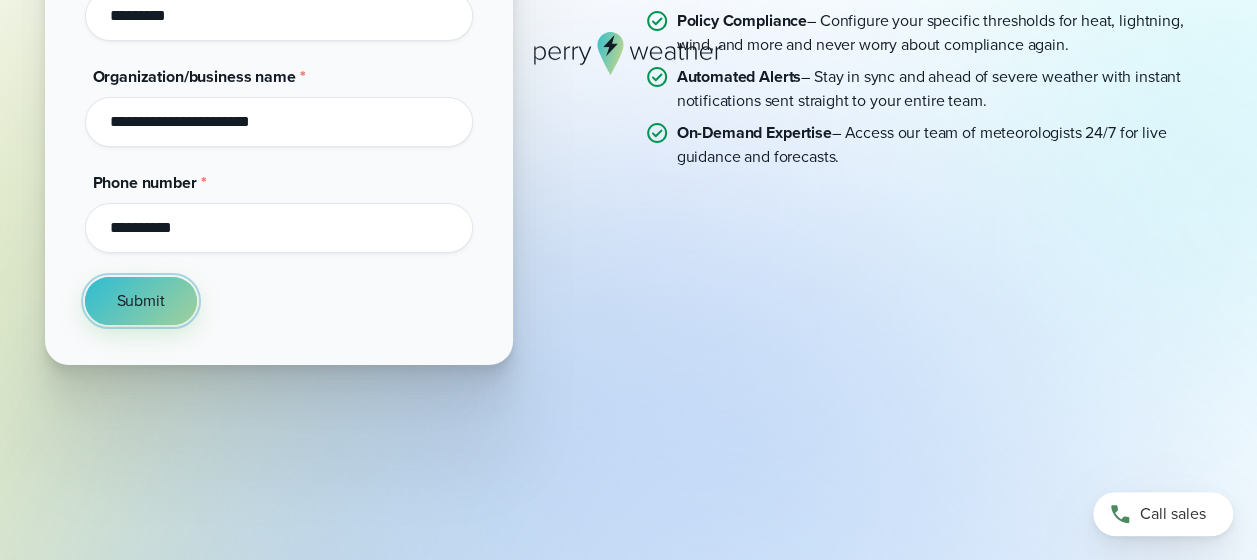 click on "Submit" at bounding box center [141, 301] 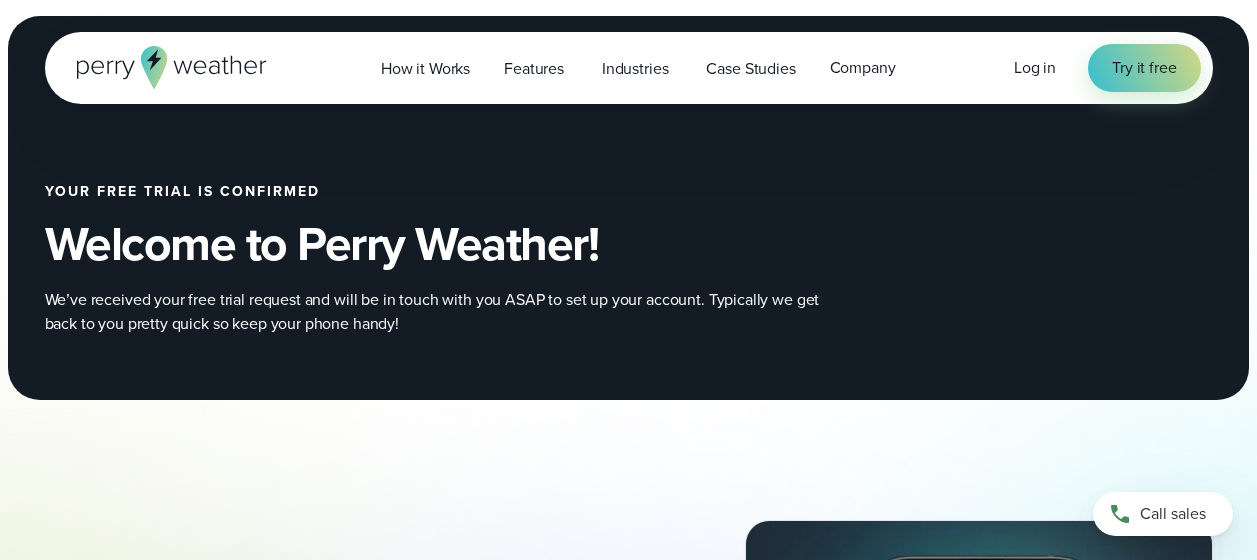 scroll, scrollTop: 0, scrollLeft: 0, axis: both 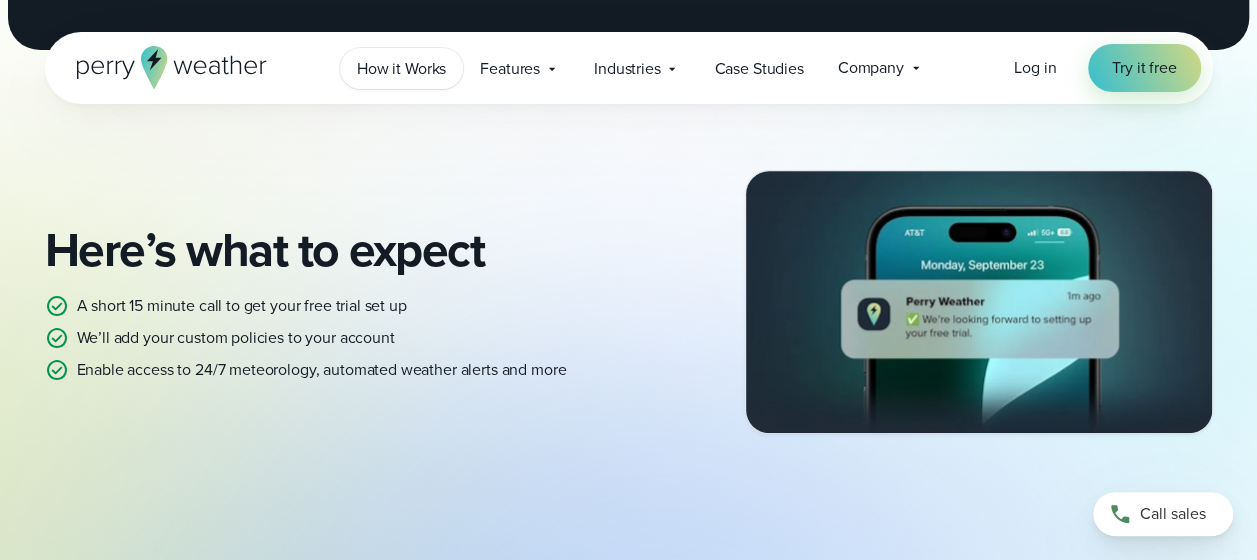 click on "How it Works" at bounding box center [401, 69] 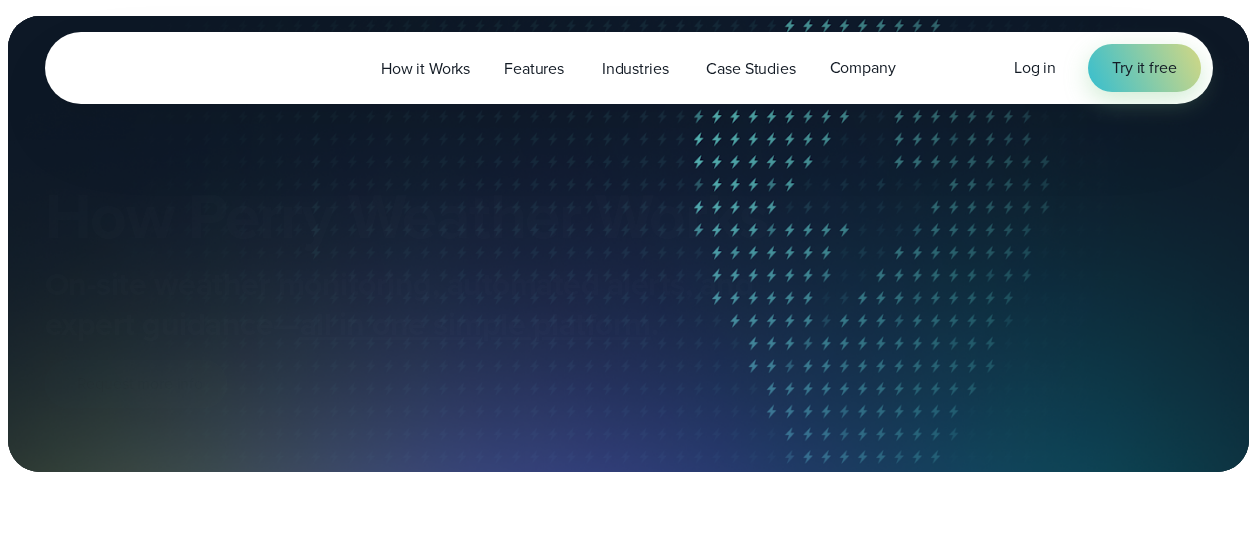 scroll, scrollTop: 0, scrollLeft: 0, axis: both 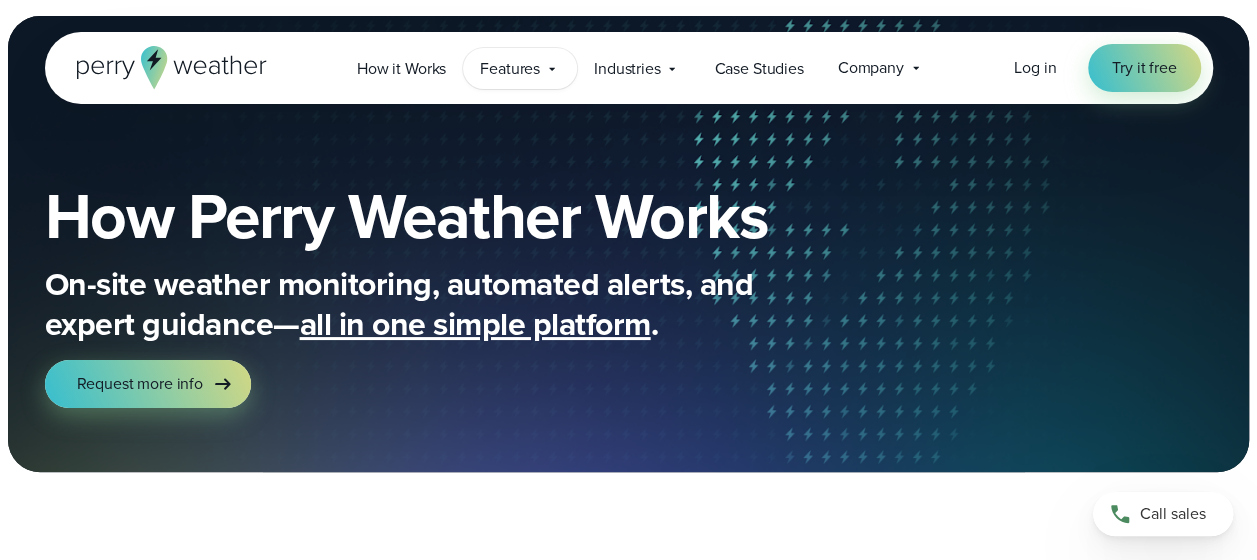 click on "Features" at bounding box center (510, 69) 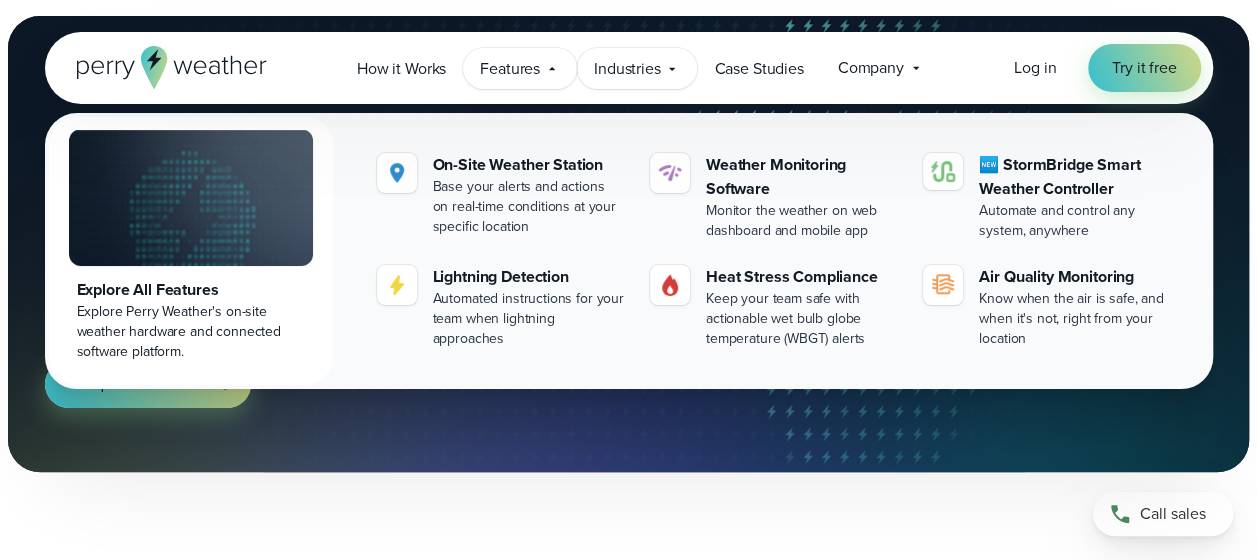 click on "Industries" at bounding box center (627, 69) 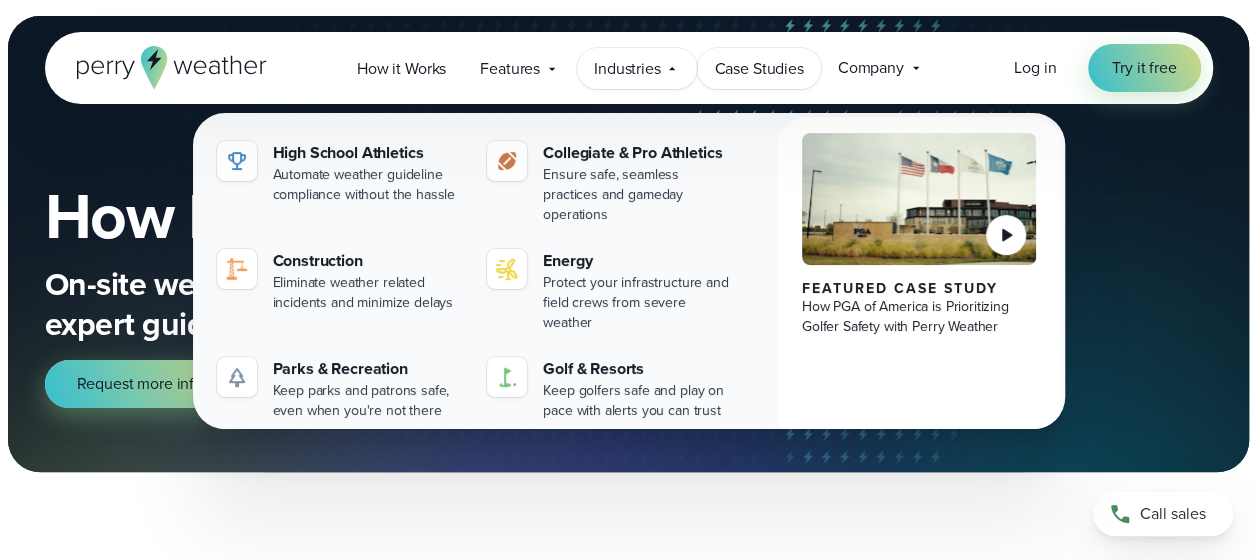 click on "Case Studies" at bounding box center (758, 69) 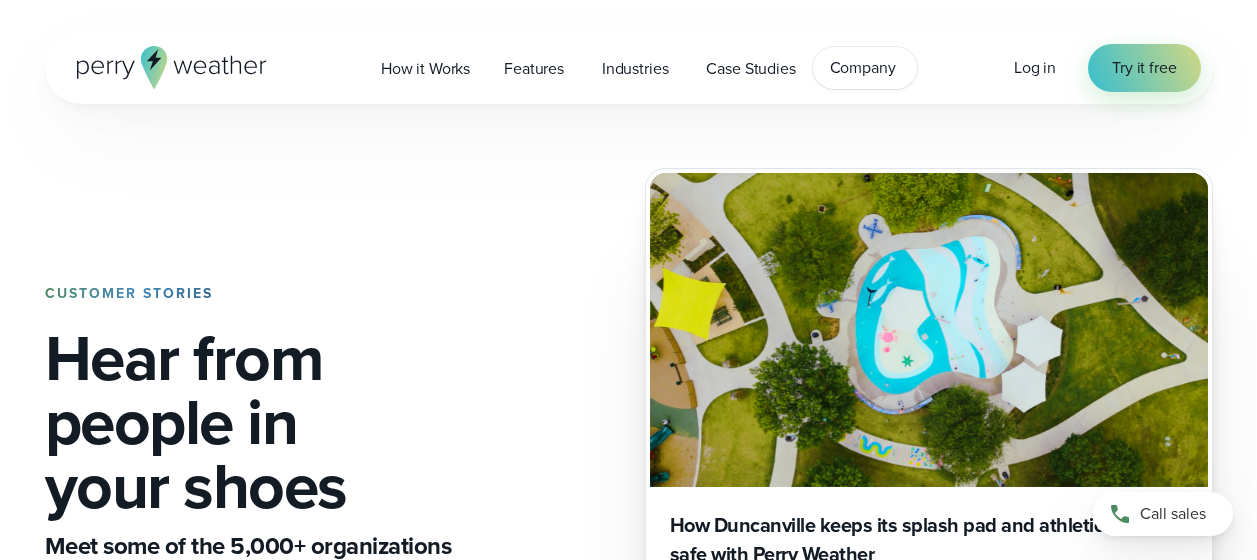 scroll, scrollTop: 0, scrollLeft: 0, axis: both 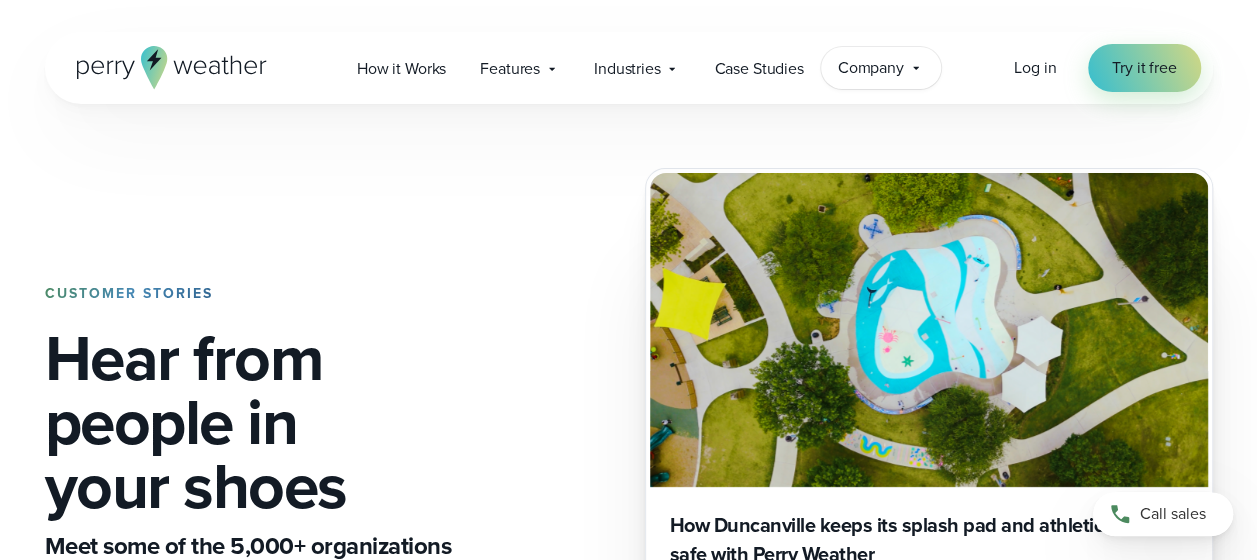 click on "Company
Contact Us
Reach out to us for sales or support questions" at bounding box center [881, 68] 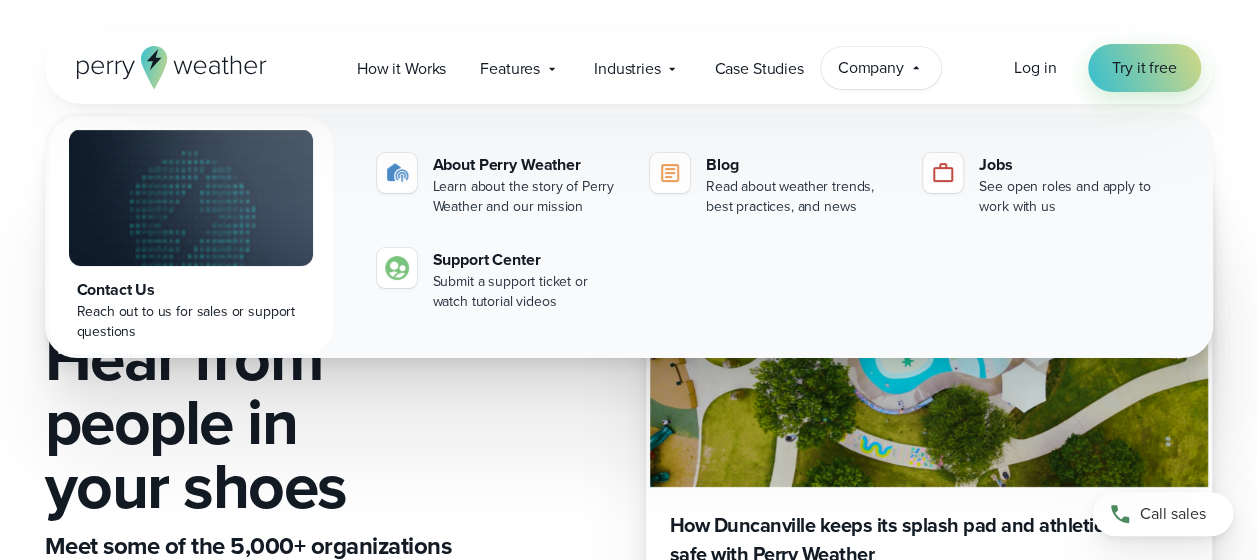 click on "Company
Contact Us
Reach out to us for sales or support questions" at bounding box center [881, 68] 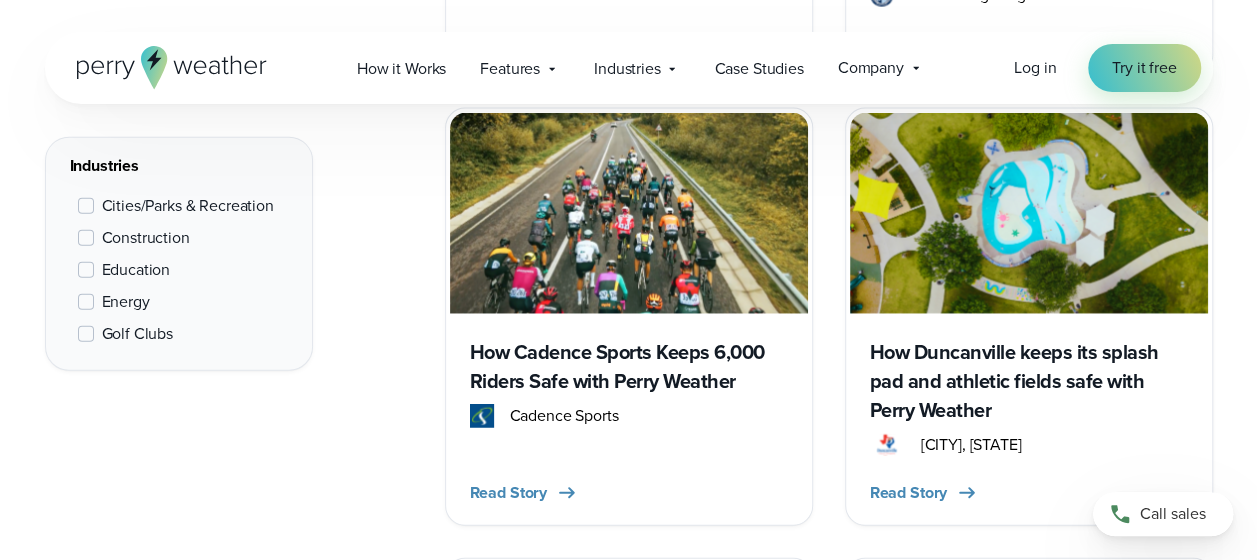 scroll, scrollTop: 2234, scrollLeft: 0, axis: vertical 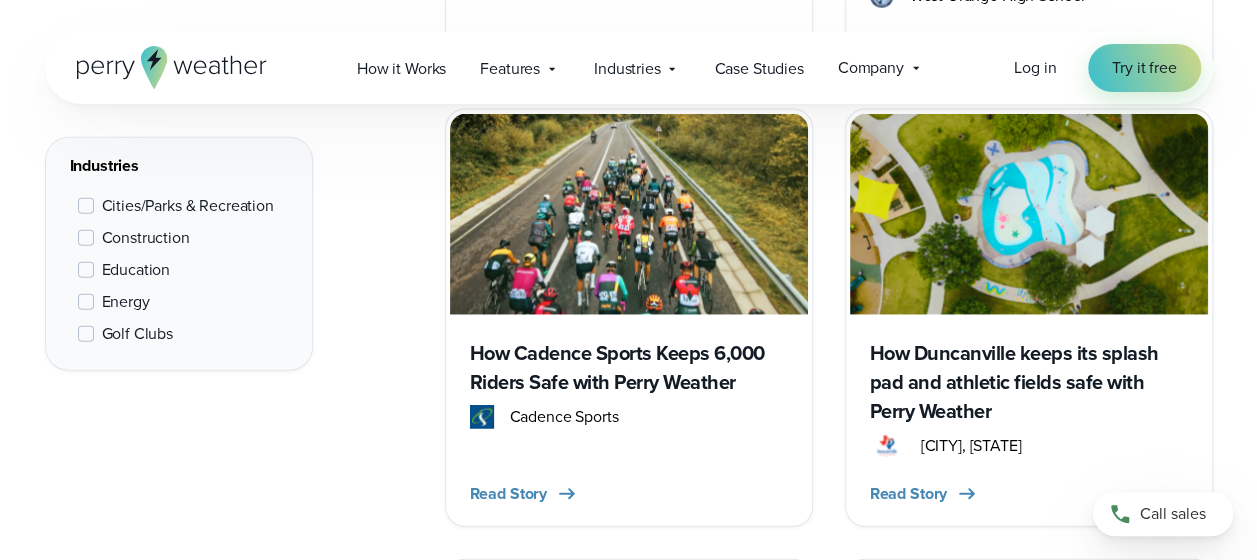 click on "How Cadence Sports Keeps 6,000 Riders Safe with Perry Weather
Cadence Sports
Read Story" at bounding box center (629, 418) 